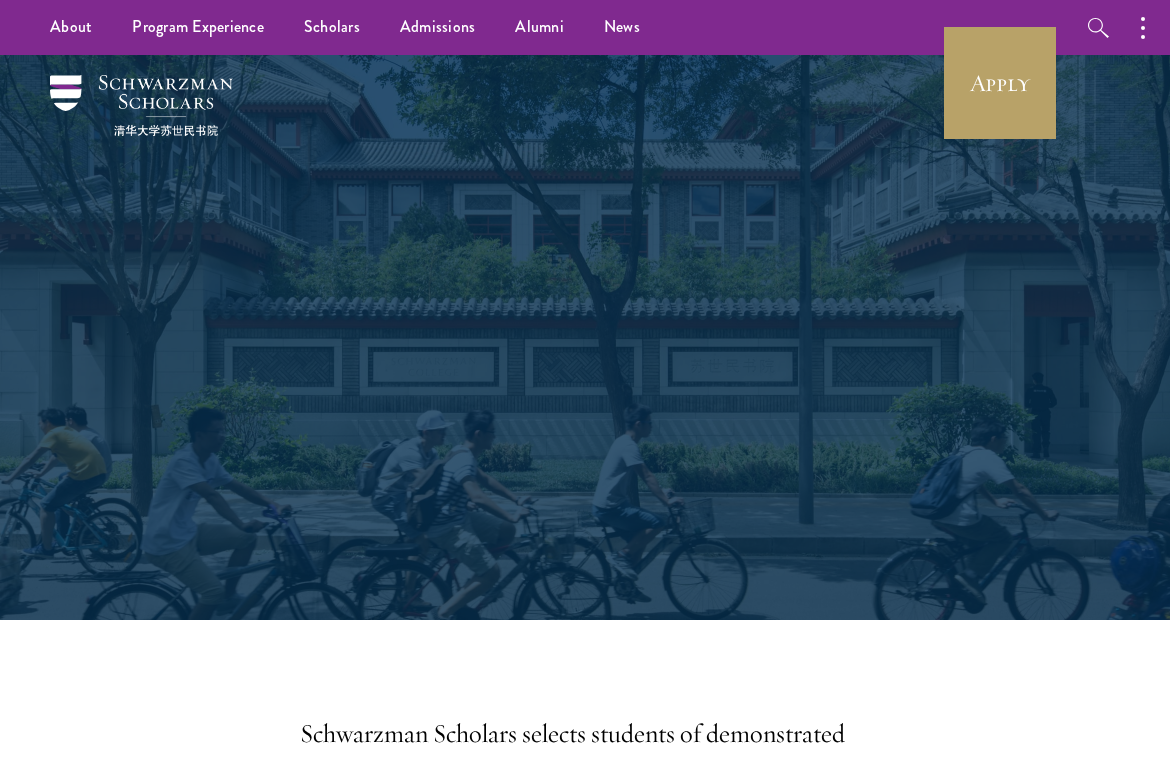 scroll, scrollTop: 0, scrollLeft: 0, axis: both 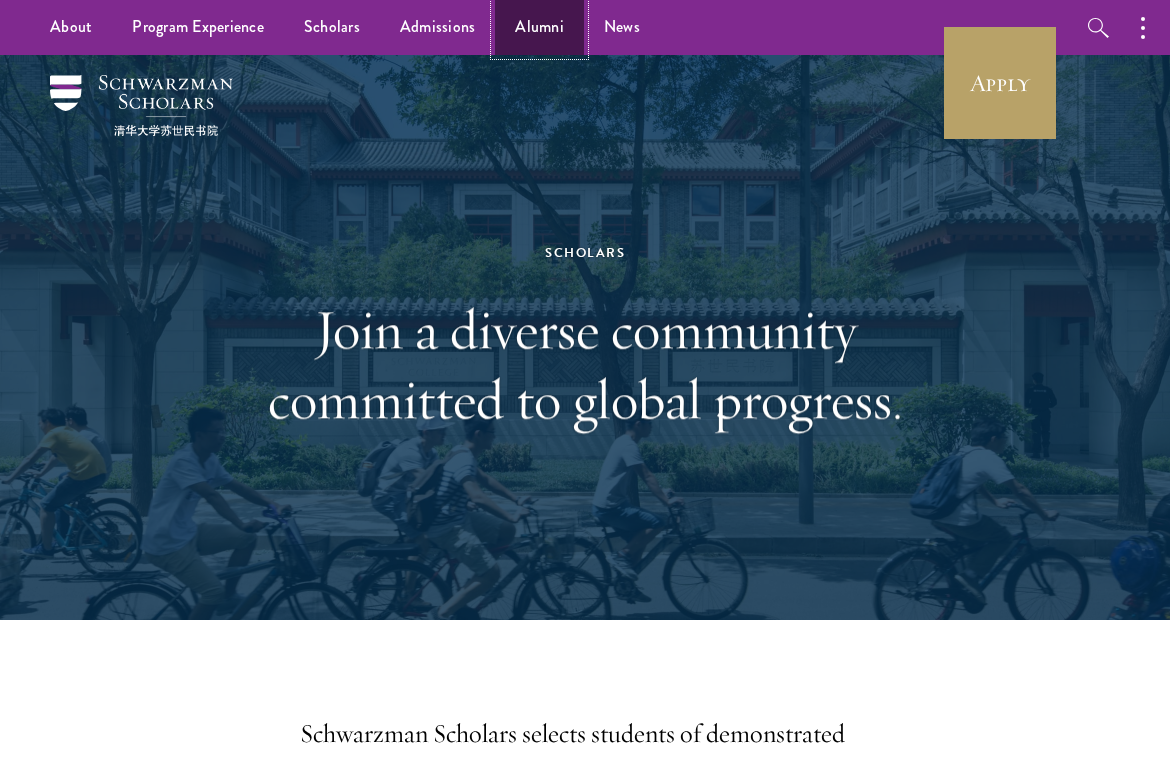 click on "Alumni" at bounding box center (539, 27) 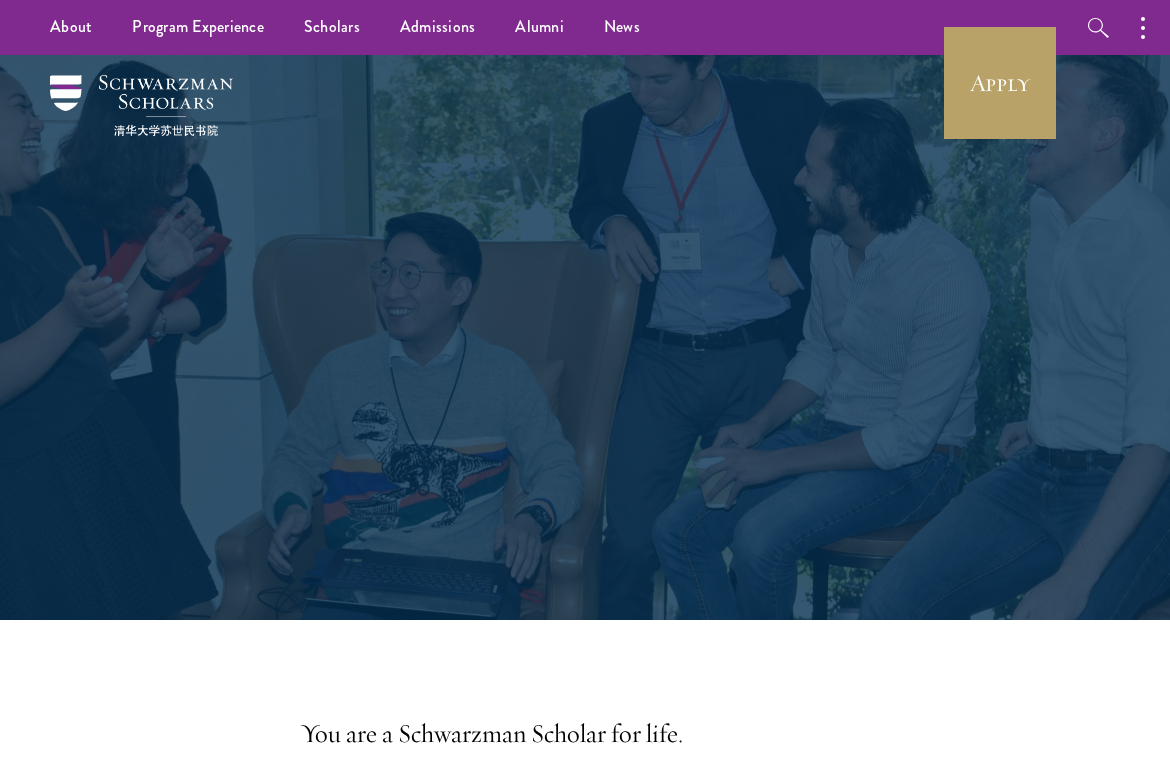 scroll, scrollTop: 0, scrollLeft: 0, axis: both 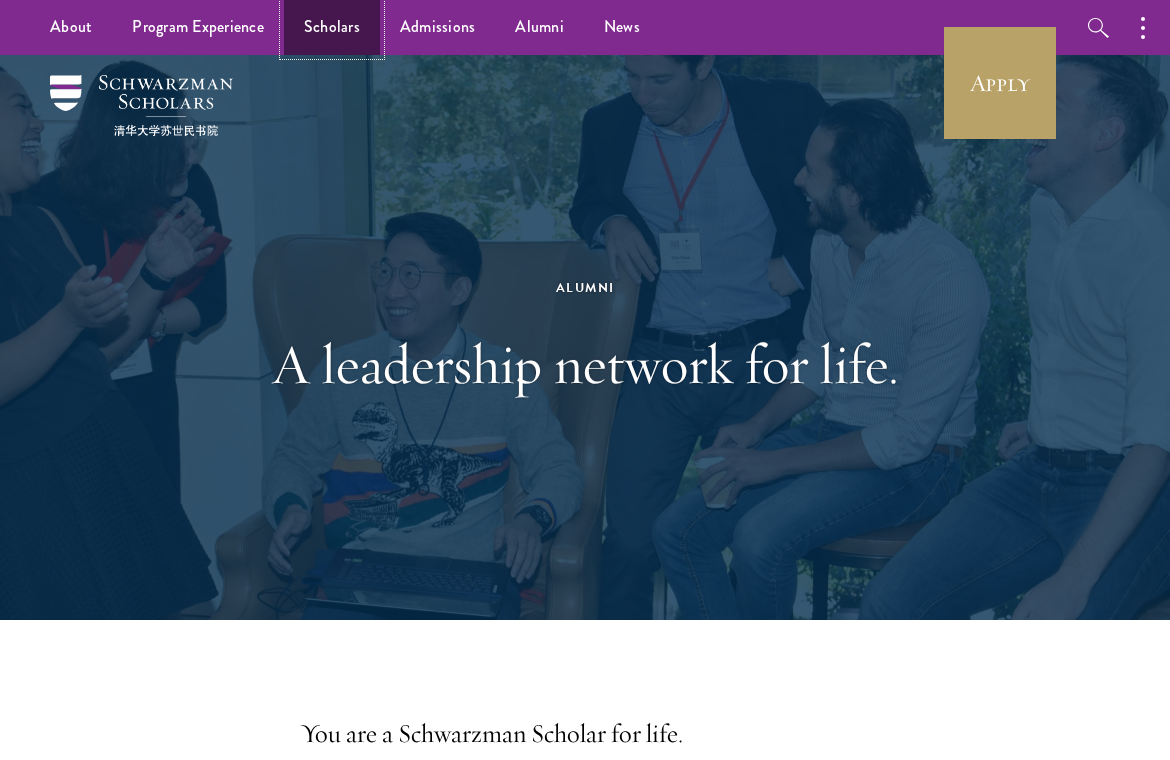 click on "Scholars" at bounding box center (332, 27) 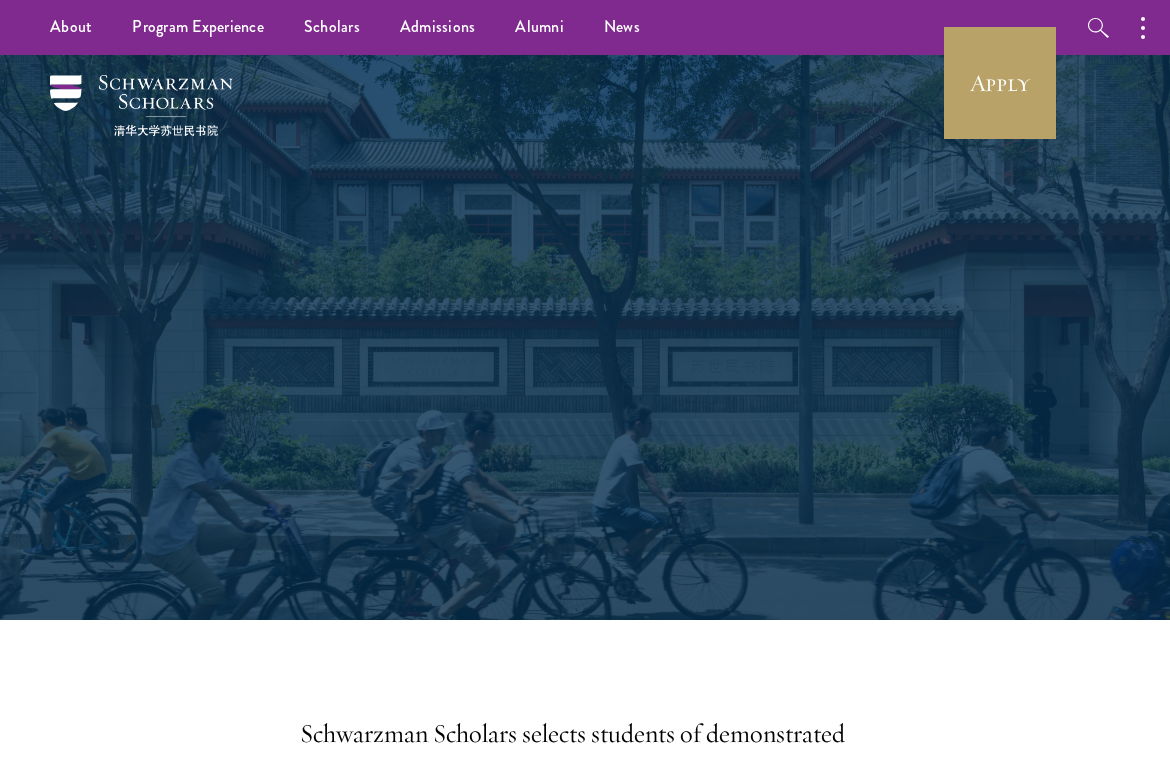 scroll, scrollTop: 0, scrollLeft: 0, axis: both 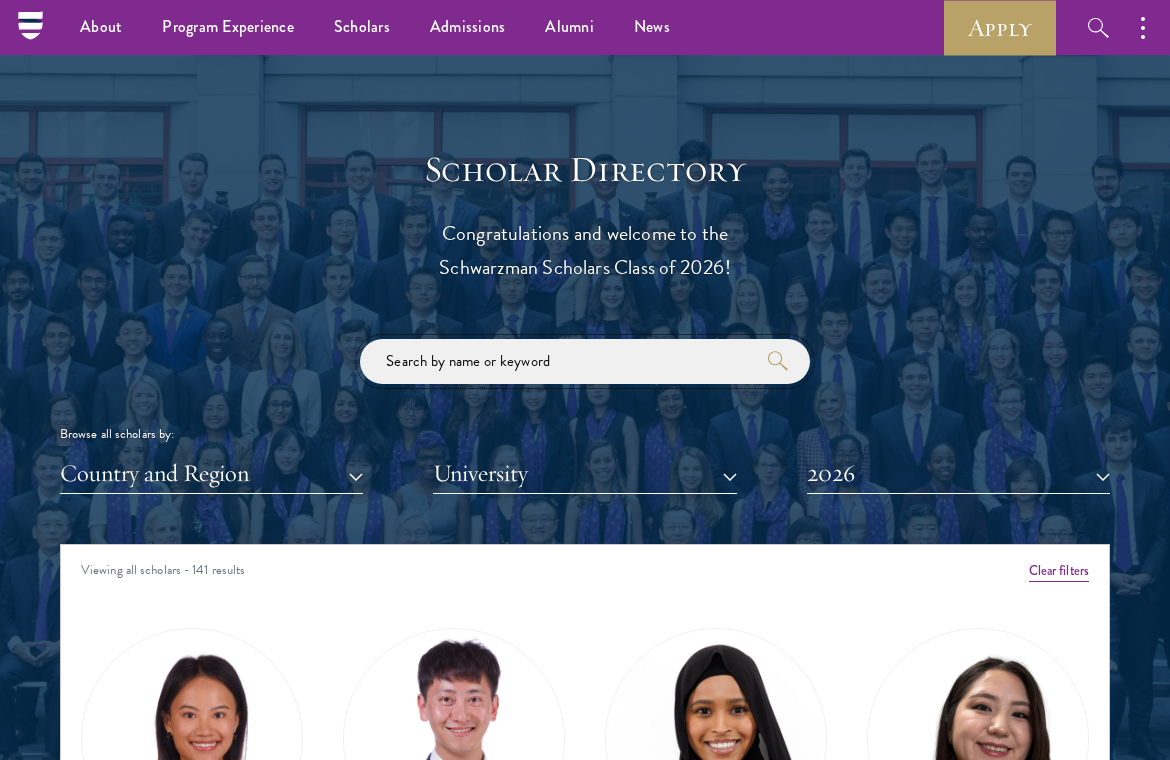 click at bounding box center [585, 361] 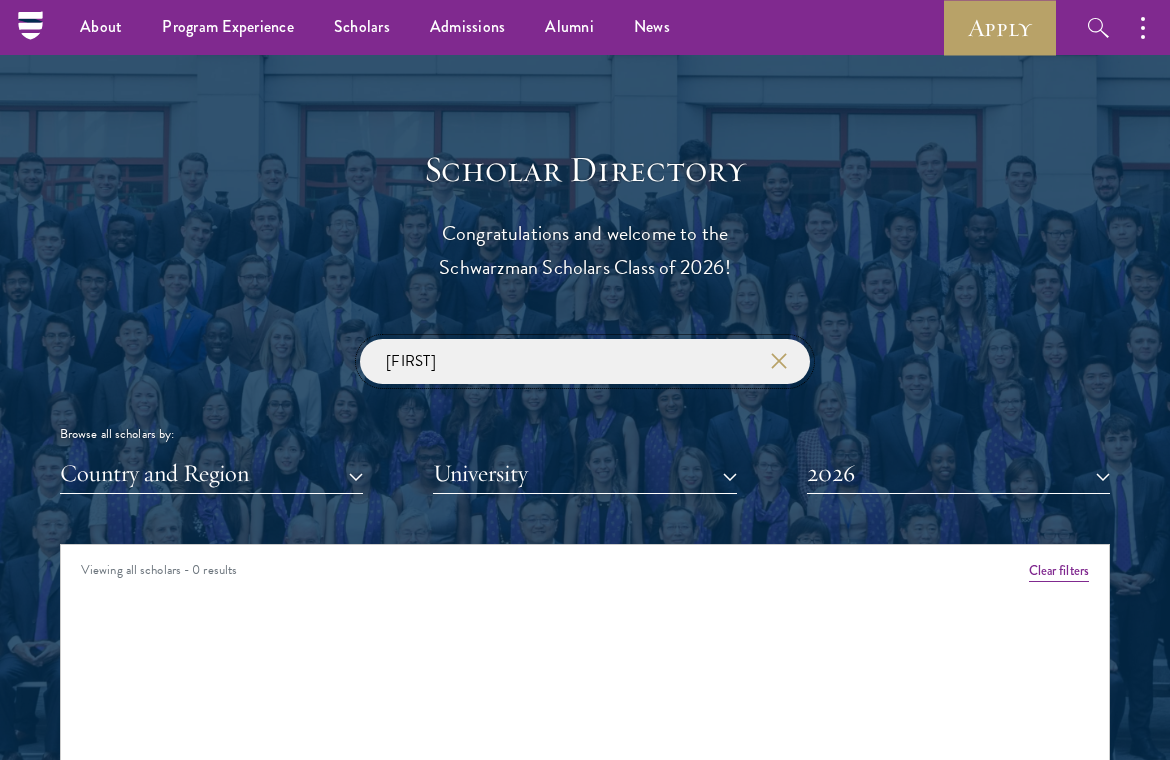 type on "rachel" 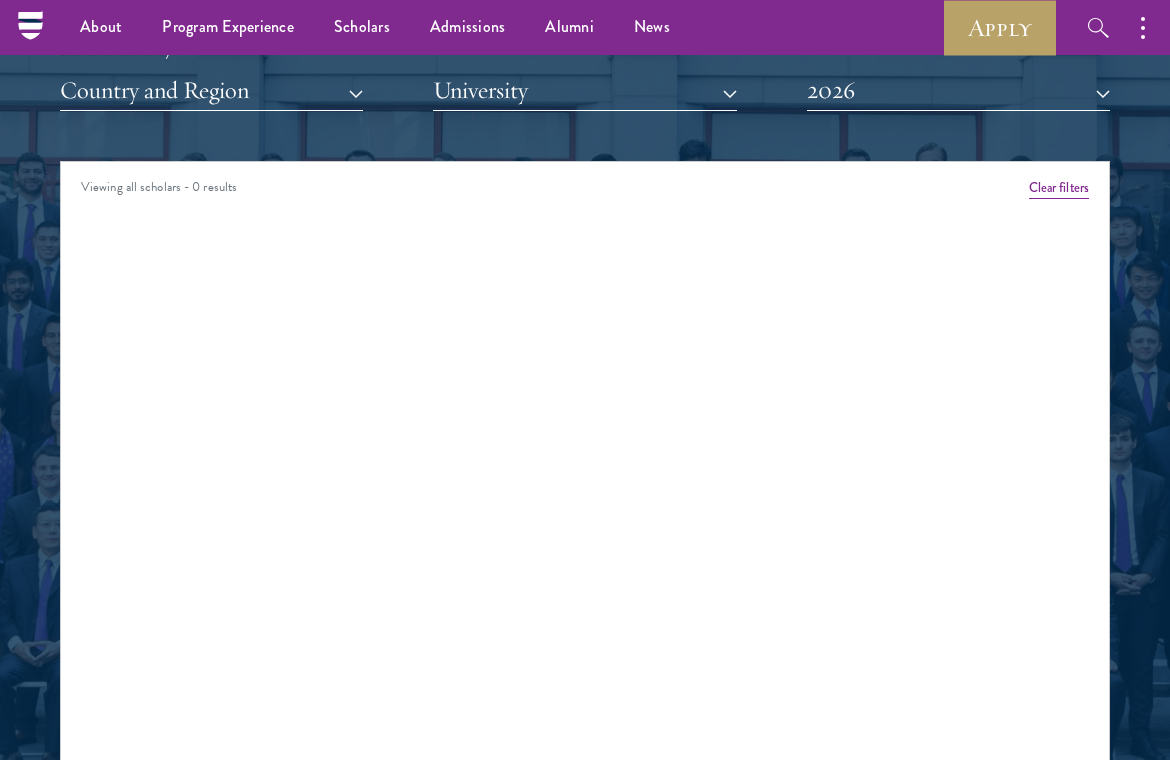 scroll, scrollTop: 2420, scrollLeft: 0, axis: vertical 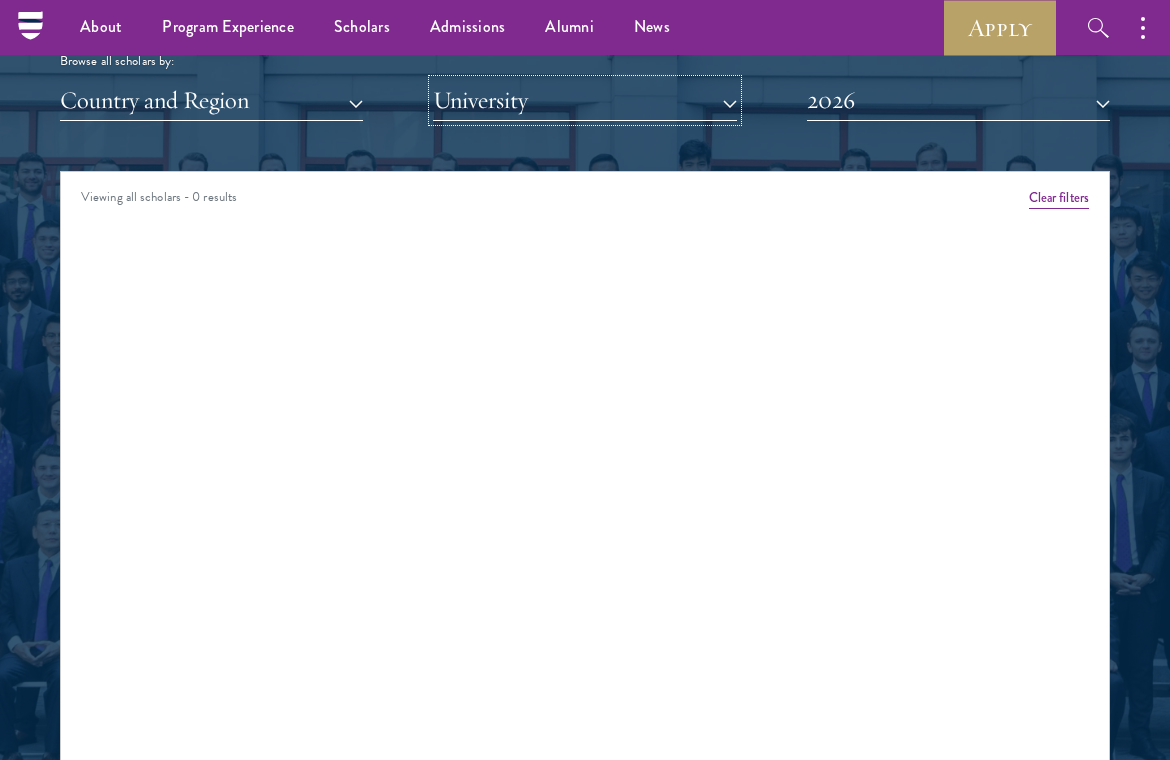 click on "University" at bounding box center (584, 100) 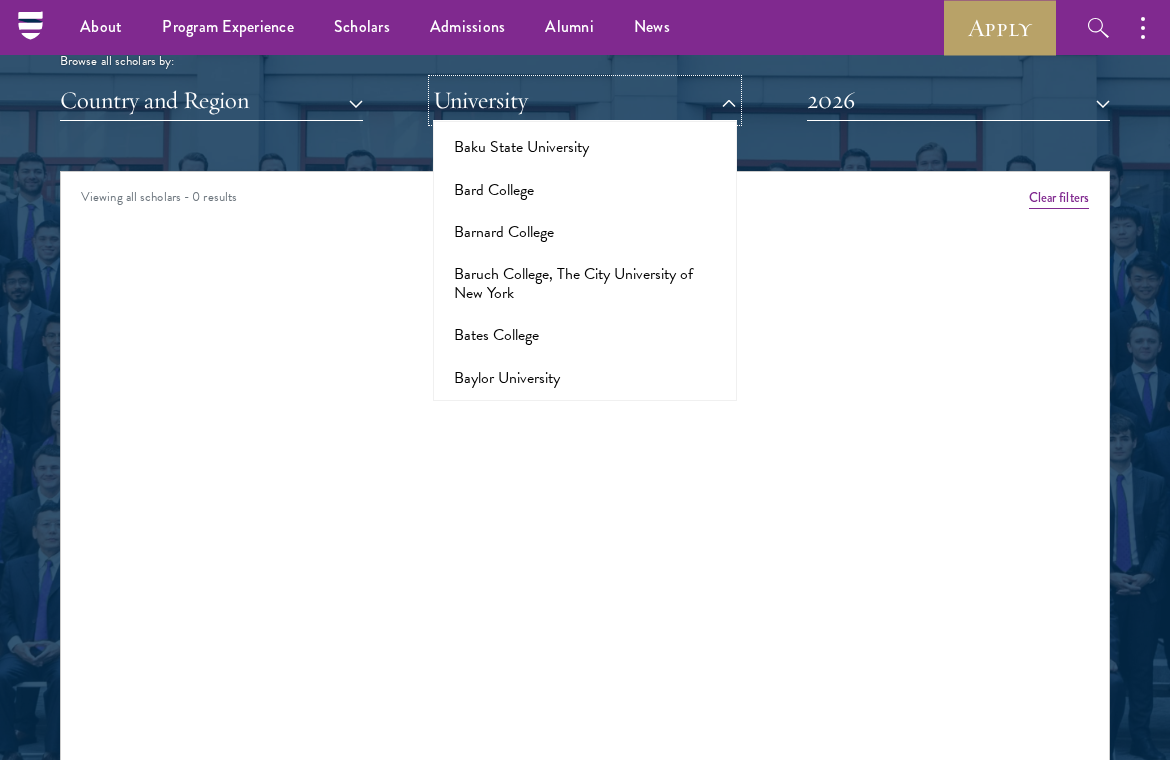 scroll, scrollTop: 807, scrollLeft: 0, axis: vertical 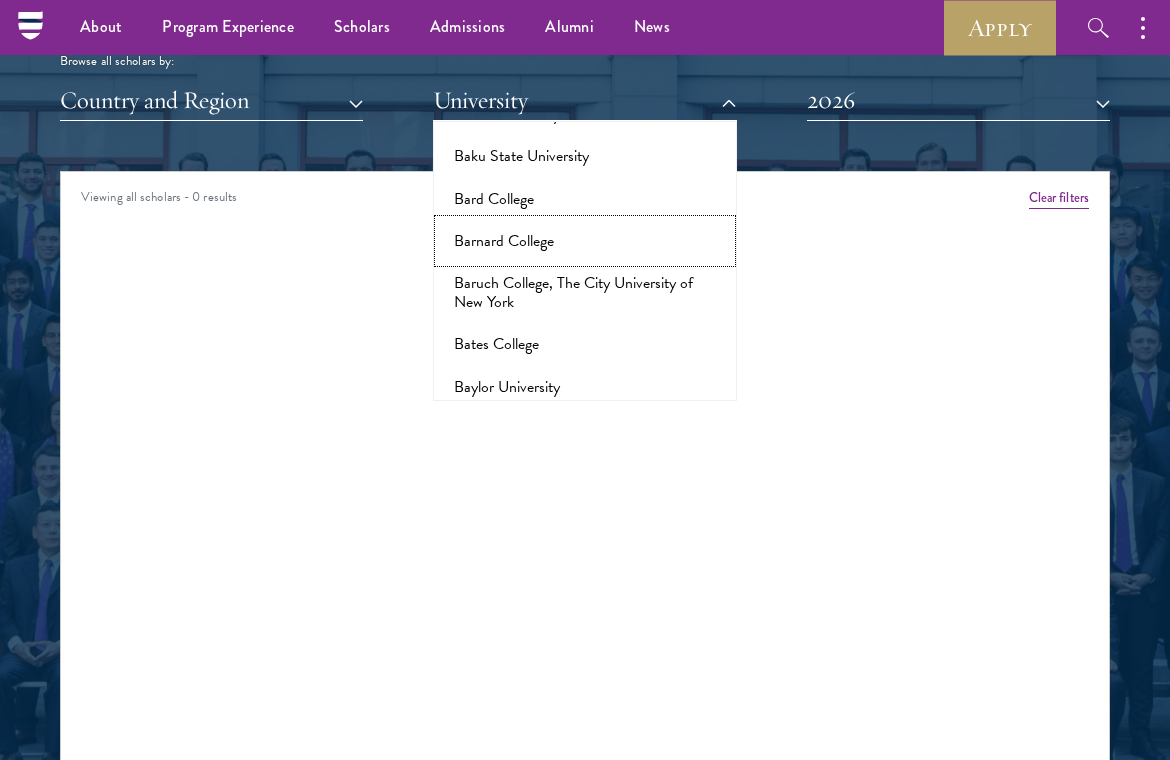 click on "Barnard College" at bounding box center [584, 241] 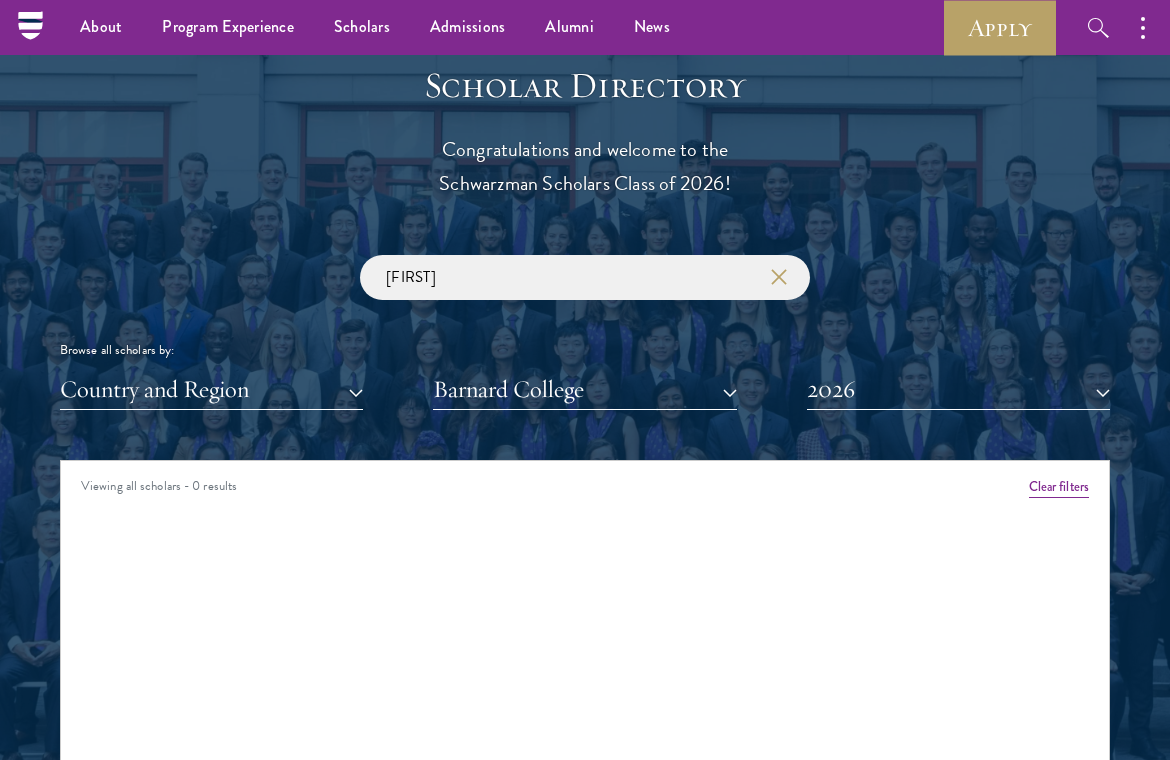 scroll, scrollTop: 2002, scrollLeft: 0, axis: vertical 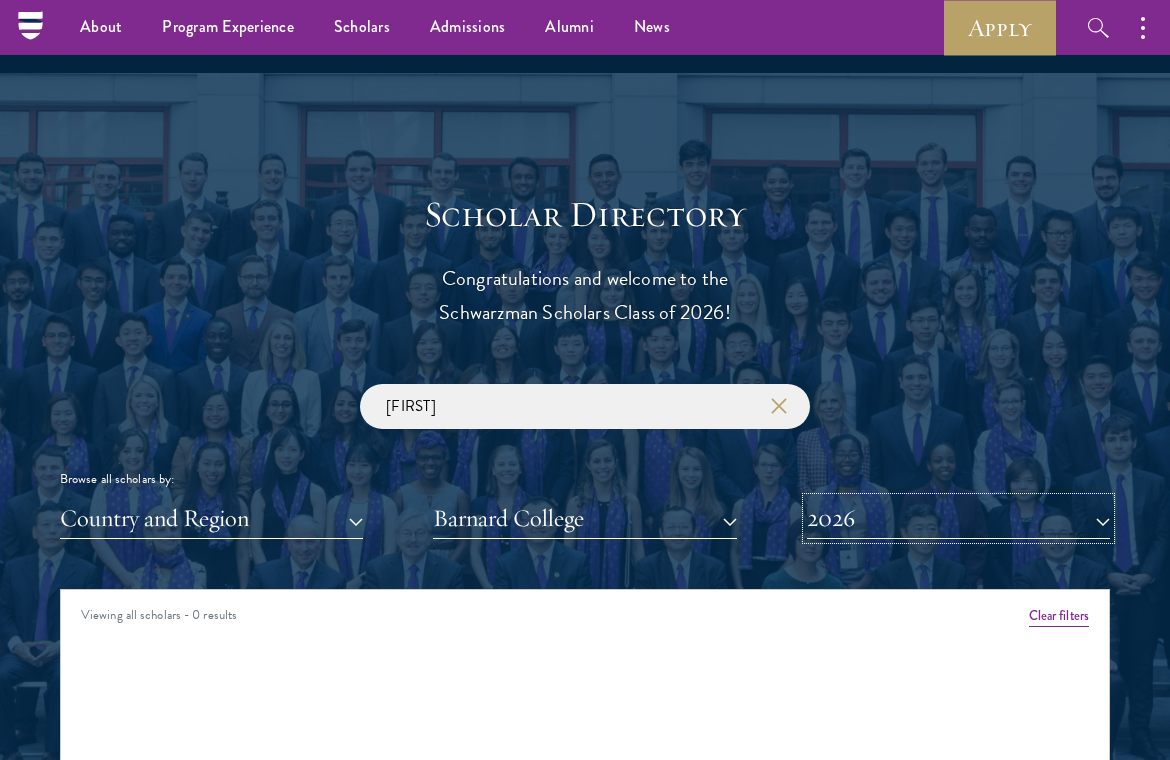 click on "2026" at bounding box center (958, 518) 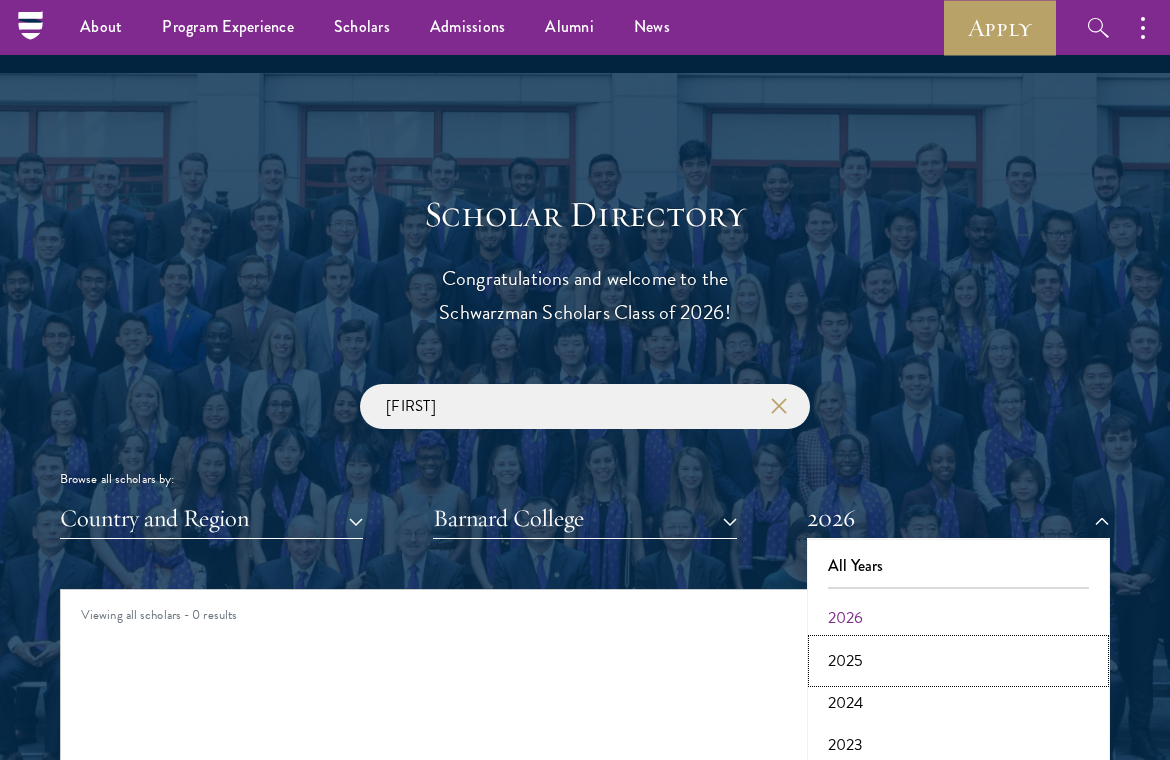 click on "2025" at bounding box center (958, 661) 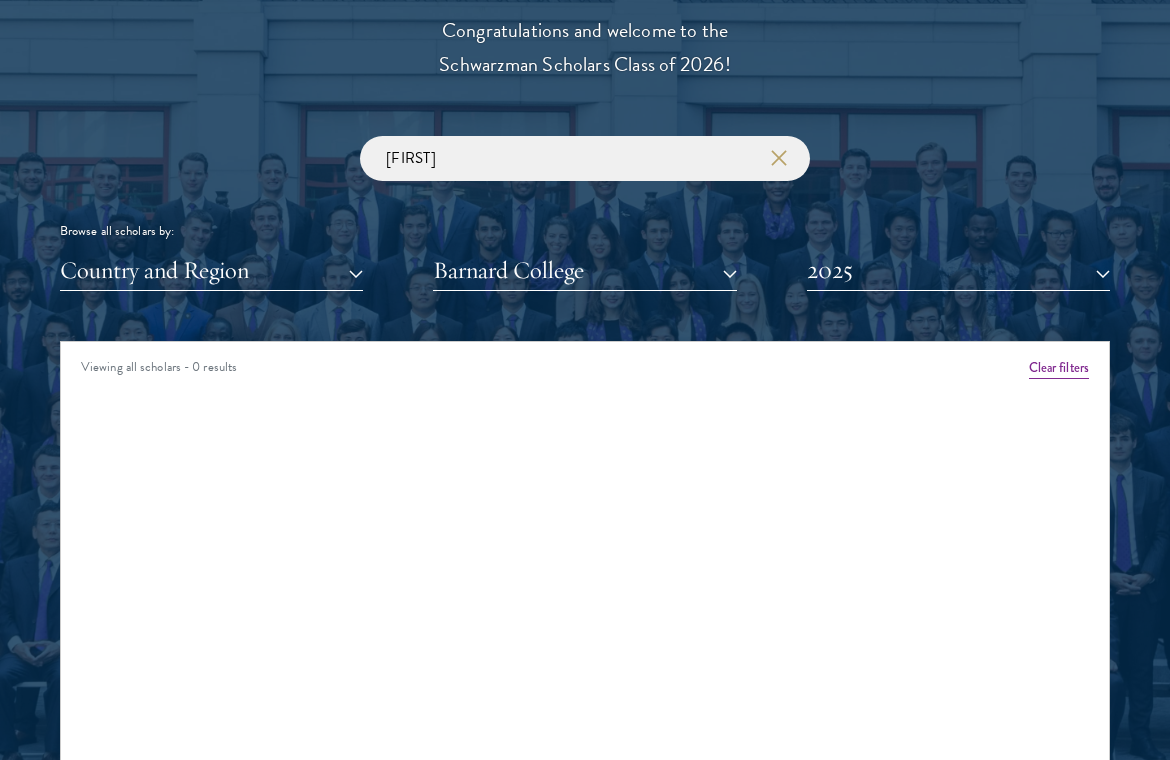 scroll, scrollTop: 2264, scrollLeft: 0, axis: vertical 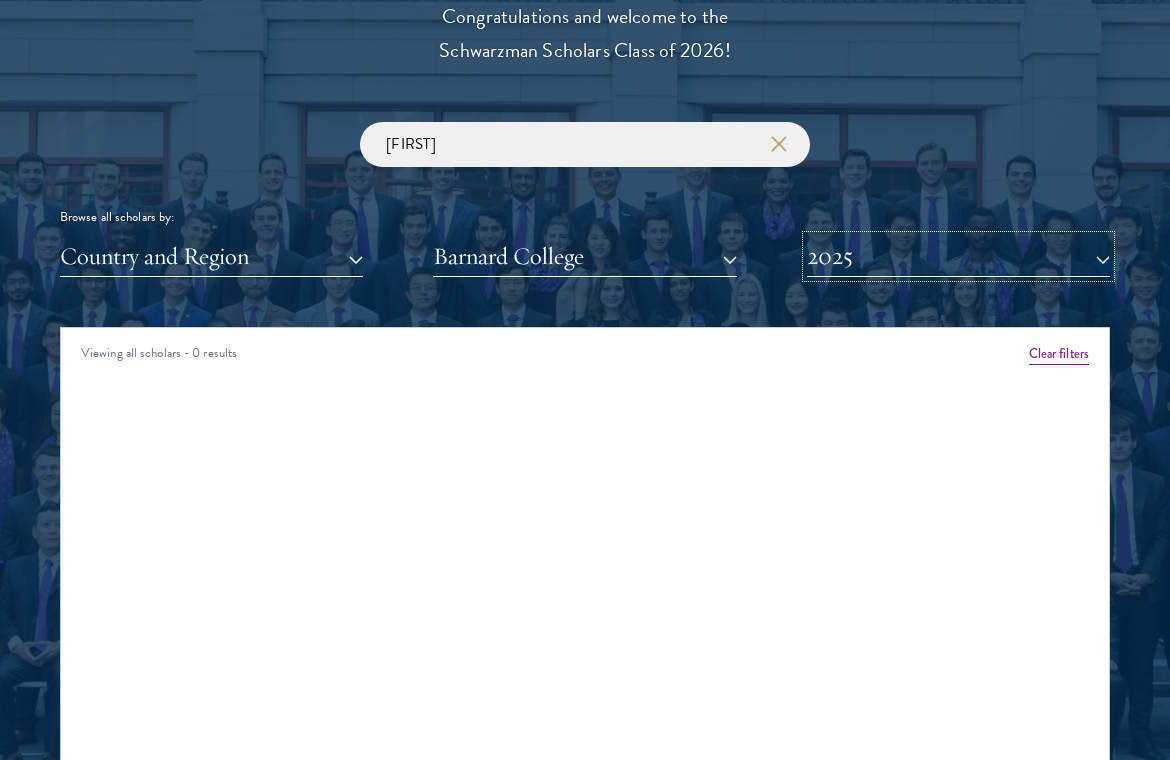 click on "2025" at bounding box center [958, 256] 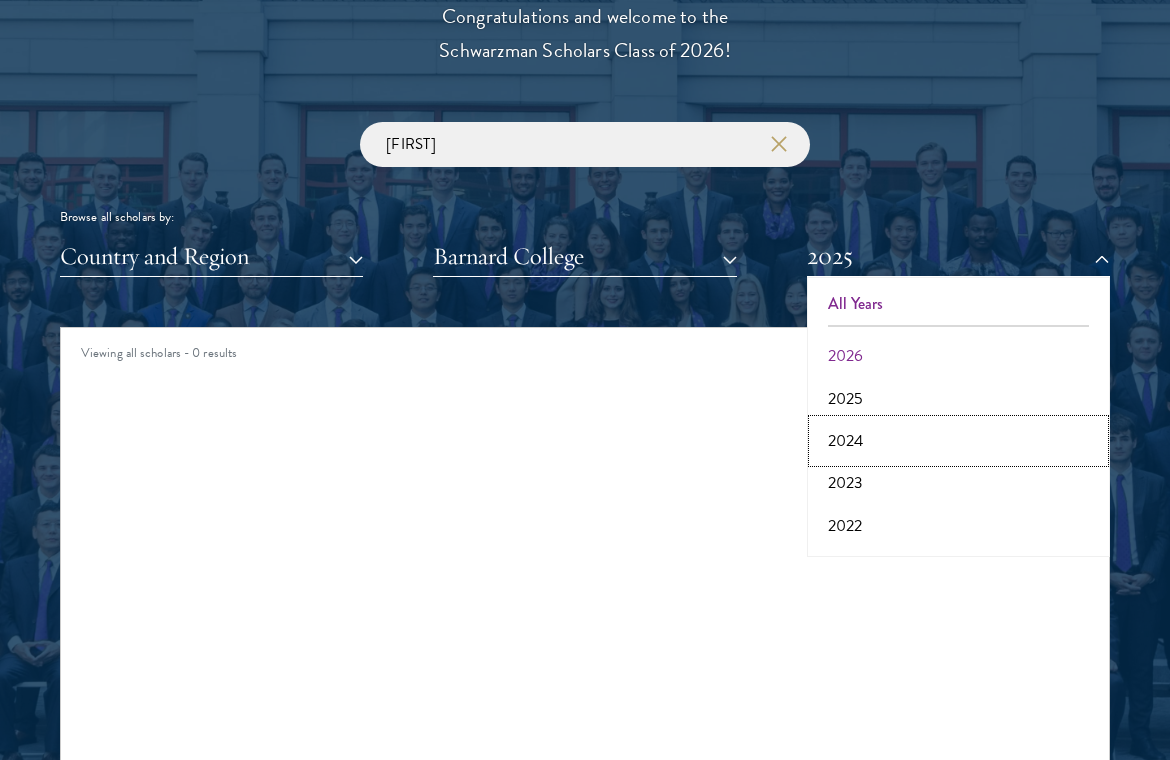drag, startPoint x: 873, startPoint y: 424, endPoint x: 891, endPoint y: 306, distance: 119.36499 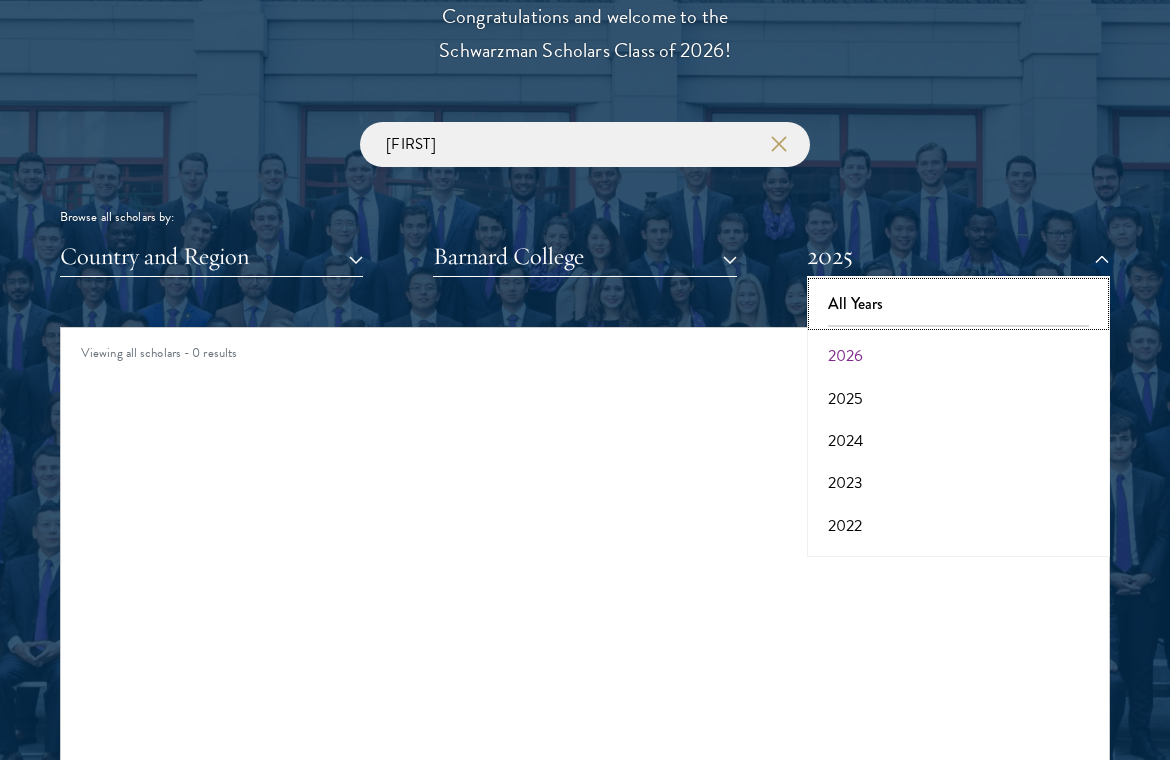 click on "All Years" at bounding box center (958, 304) 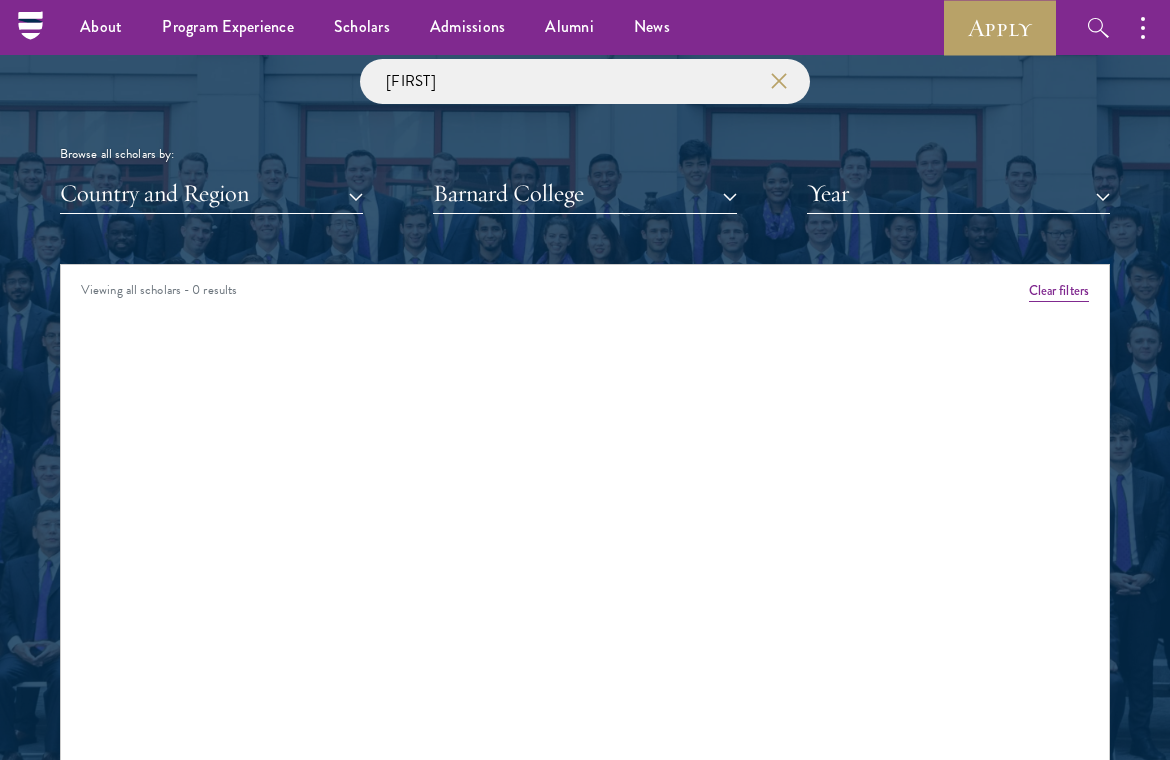 scroll, scrollTop: 2129, scrollLeft: 0, axis: vertical 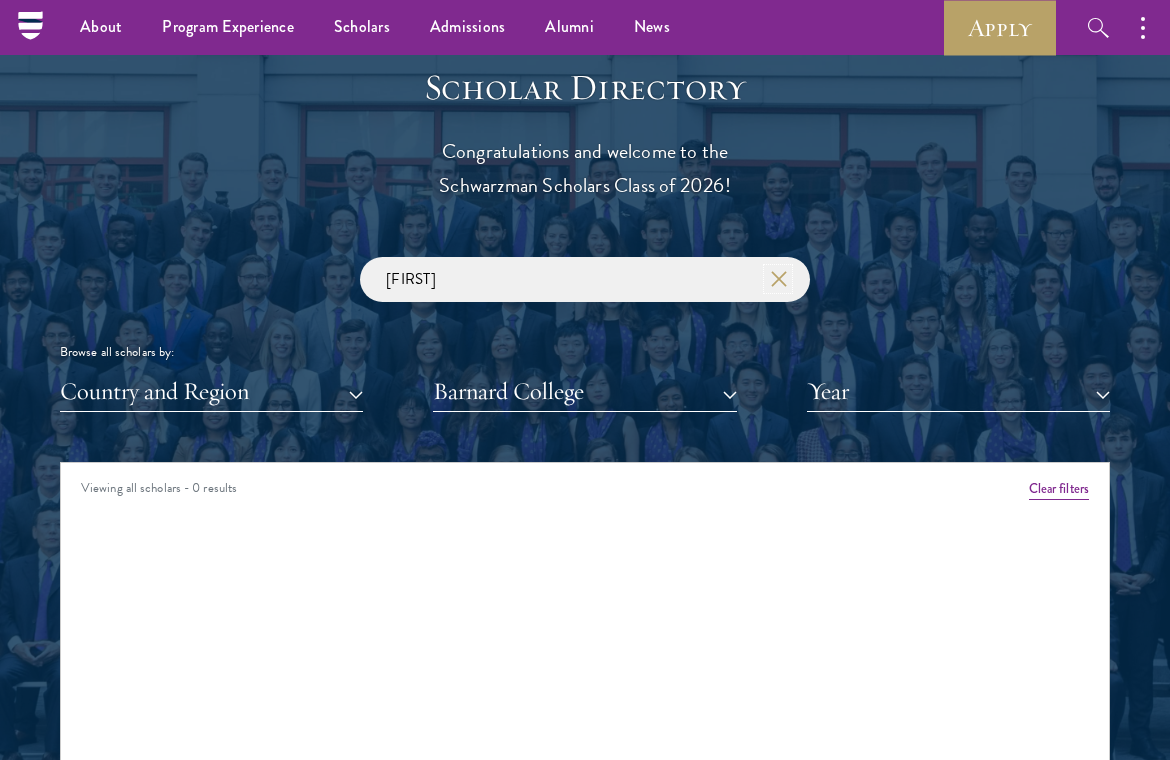click 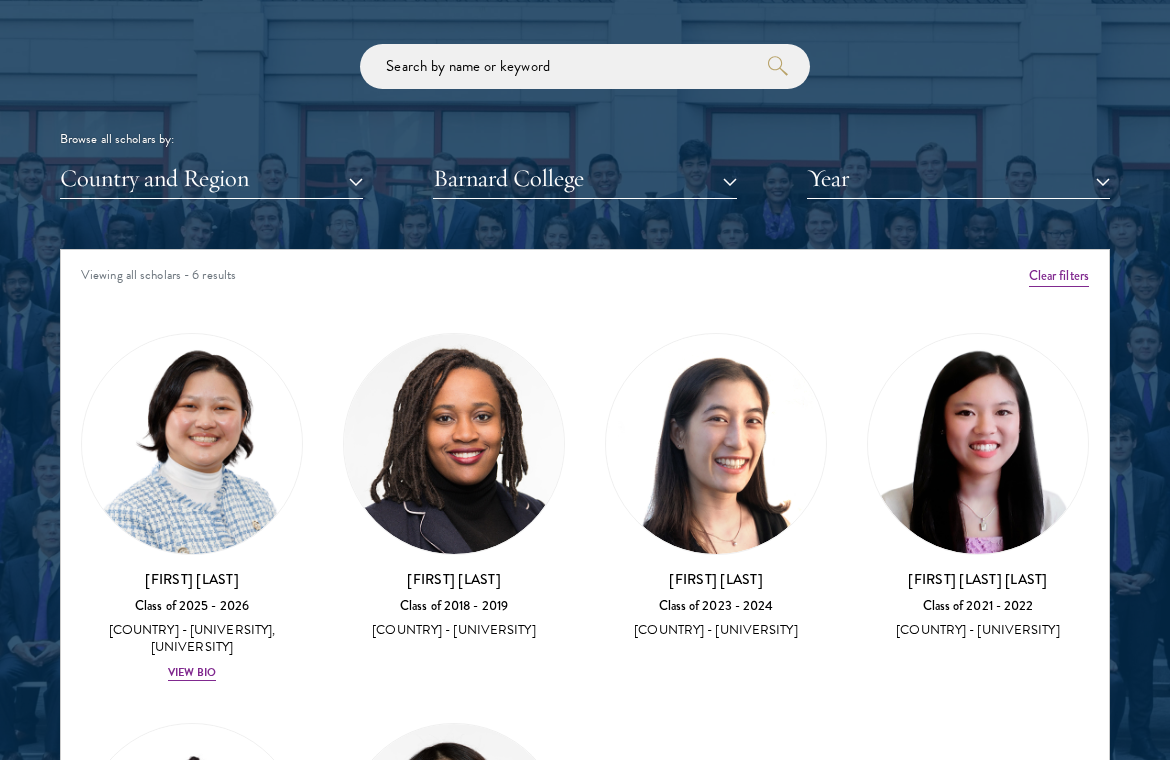 scroll, scrollTop: 2412, scrollLeft: 0, axis: vertical 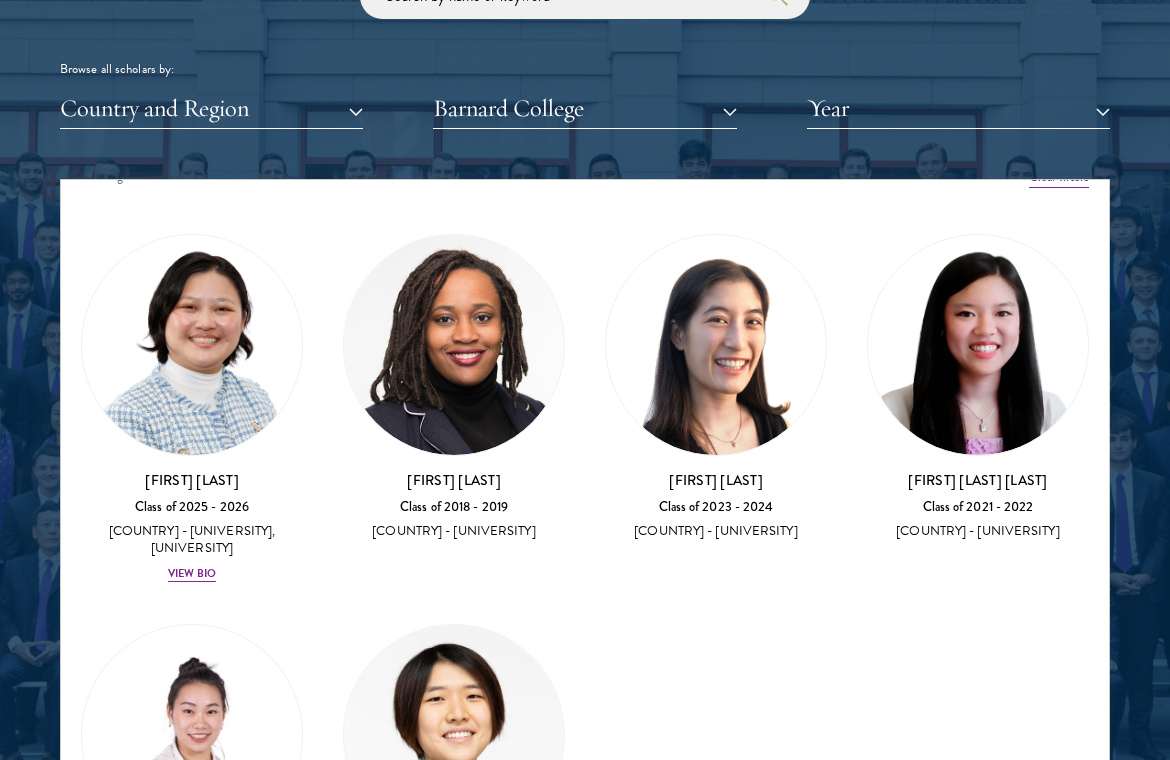 click on "[FIRST] [LAST]" at bounding box center [716, 480] 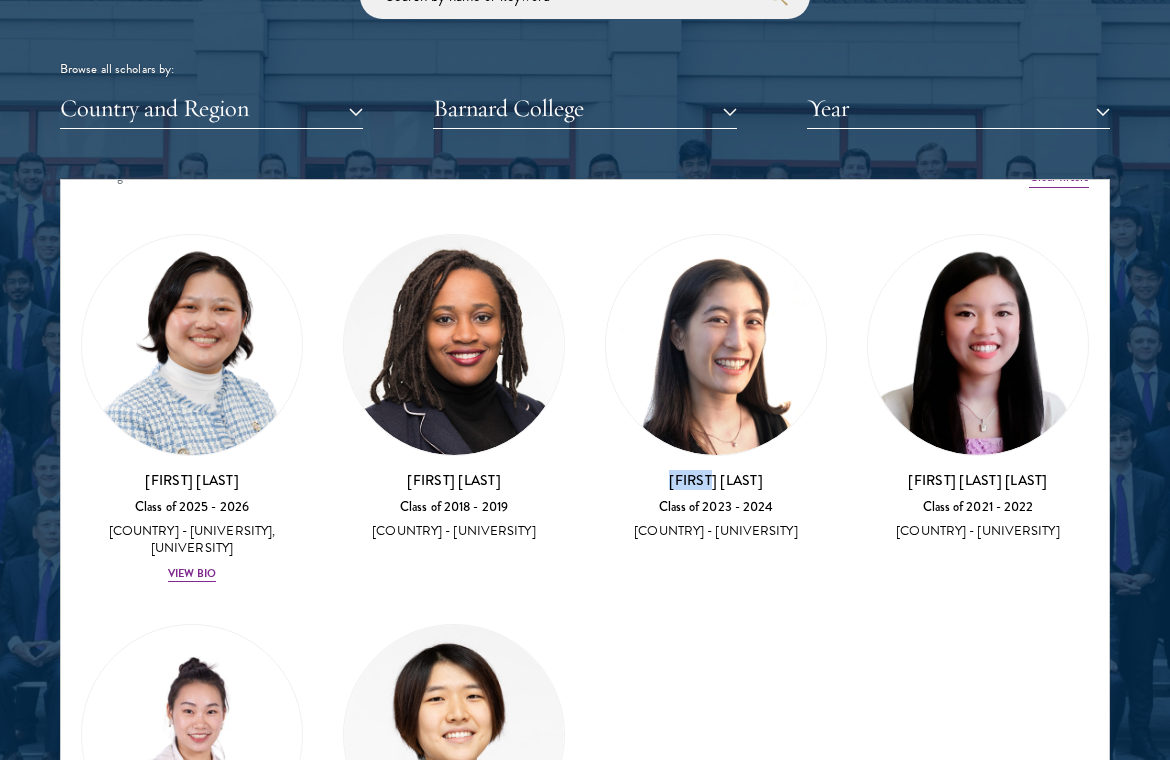 click on "[FIRST] [LAST]" at bounding box center (716, 480) 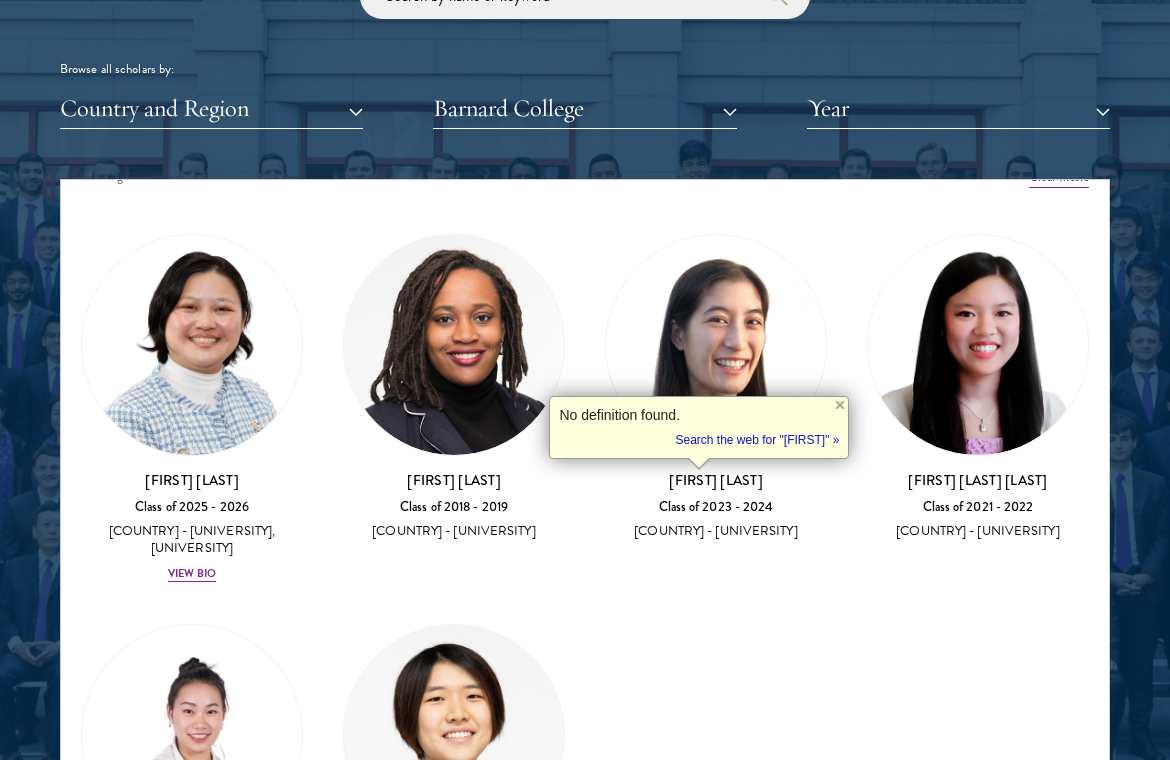 click on "No definition found. Tip: Didn't want this definition pop-up? Try setting a trigger key in  Extension Options . Search the web for "alison" »" at bounding box center [699, 427] 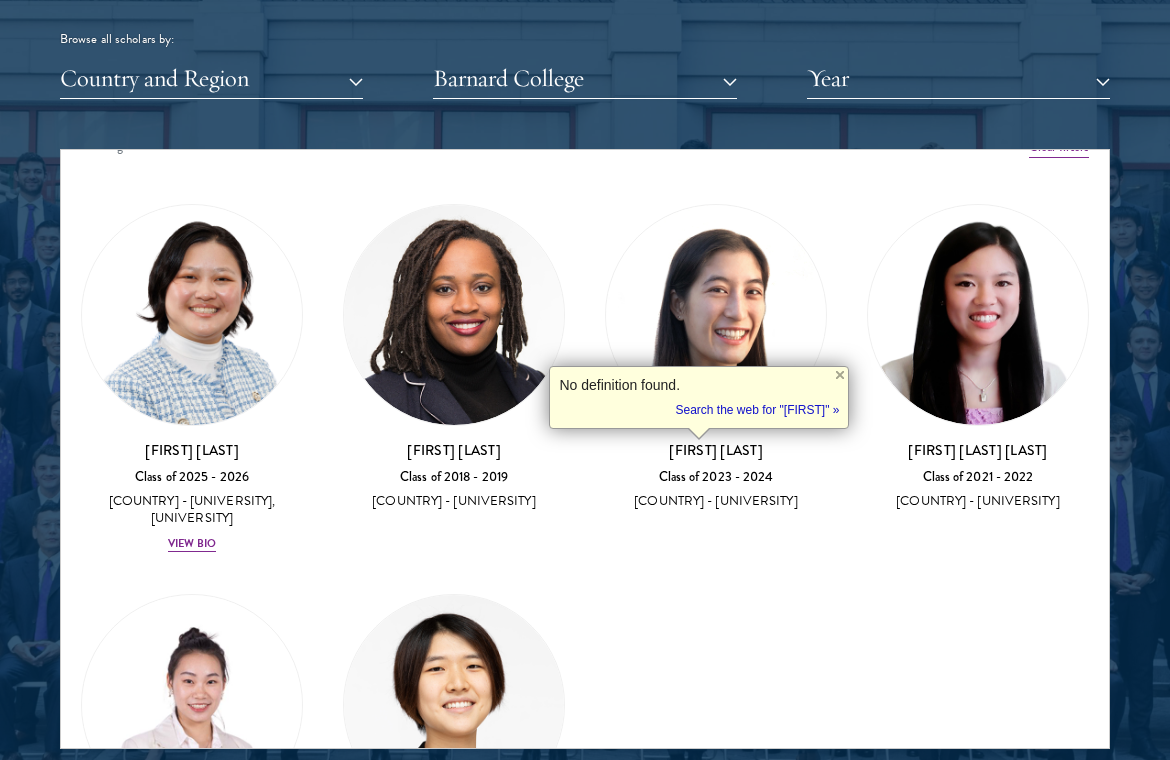 click on "[COUNTRY] - [UNIVERSITY]" at bounding box center [716, 501] 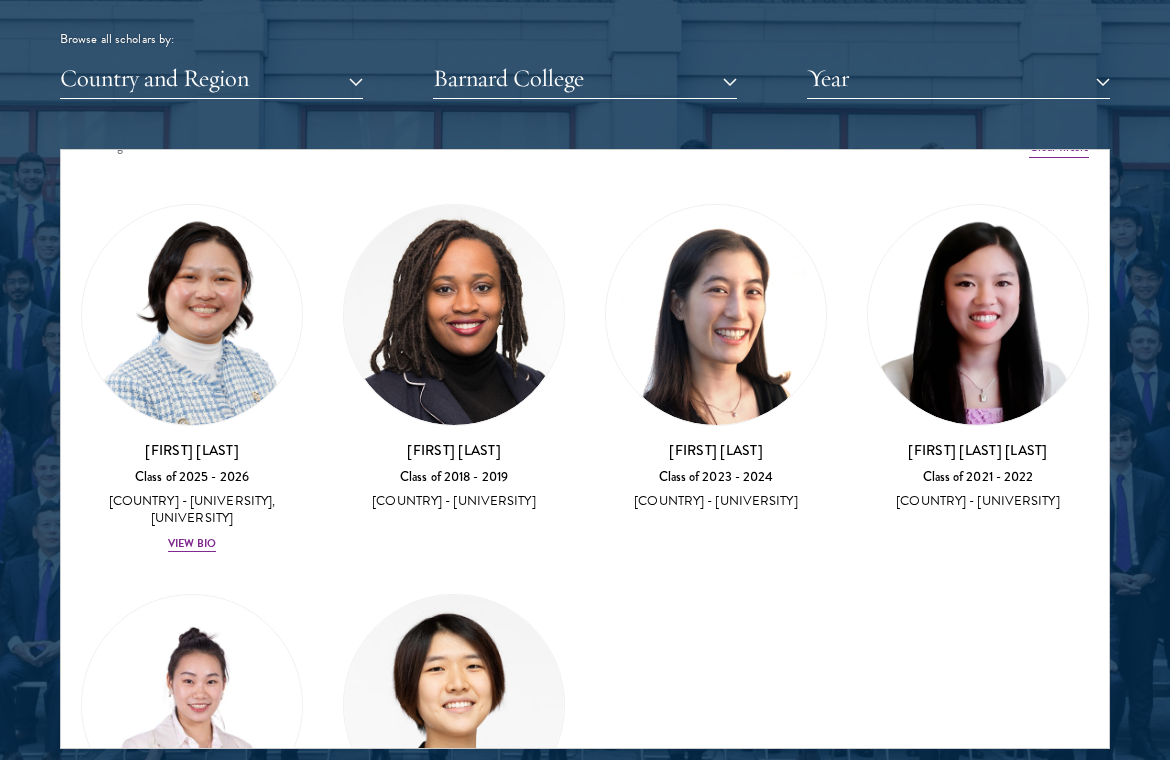 click at bounding box center (716, 315) 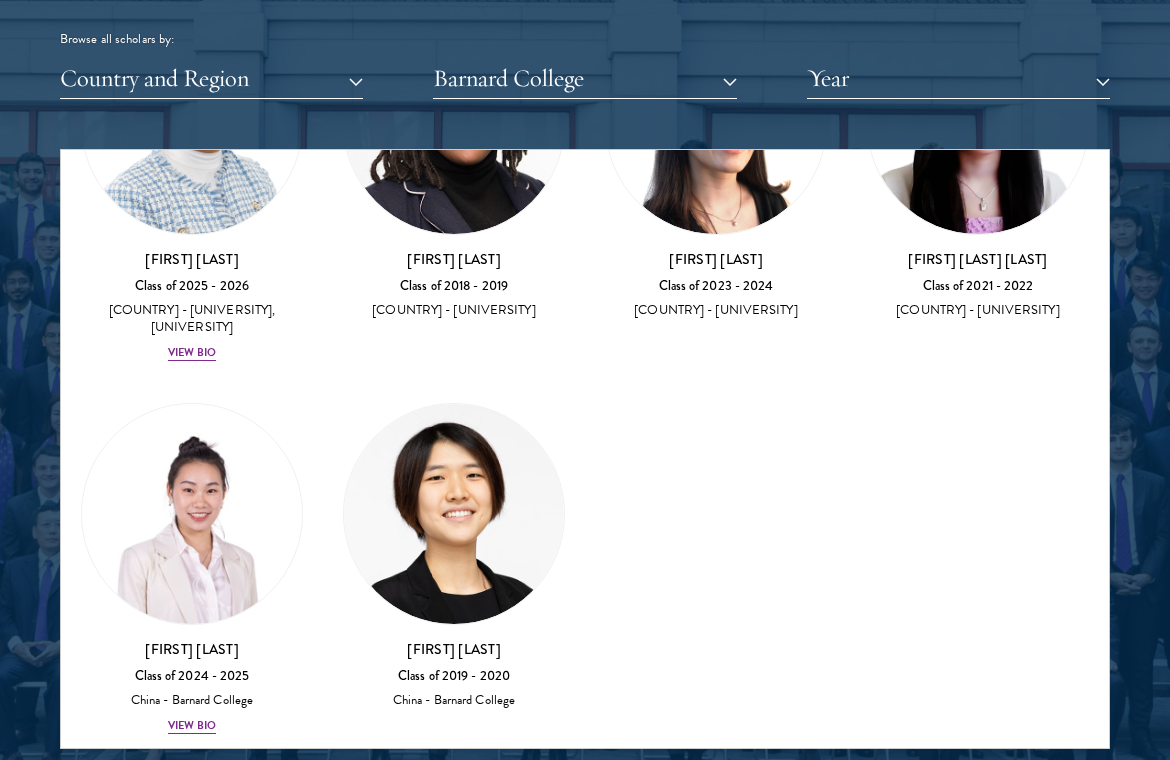 scroll, scrollTop: 248, scrollLeft: 0, axis: vertical 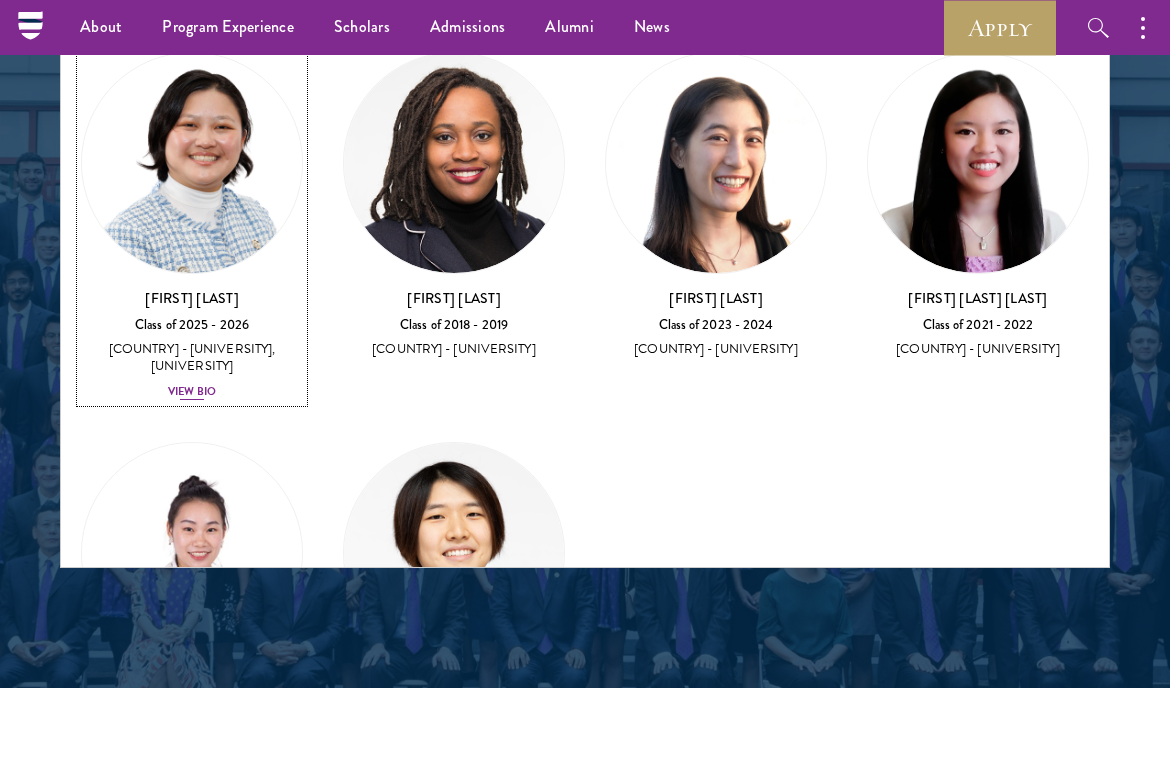 click on "View Bio" at bounding box center (192, 392) 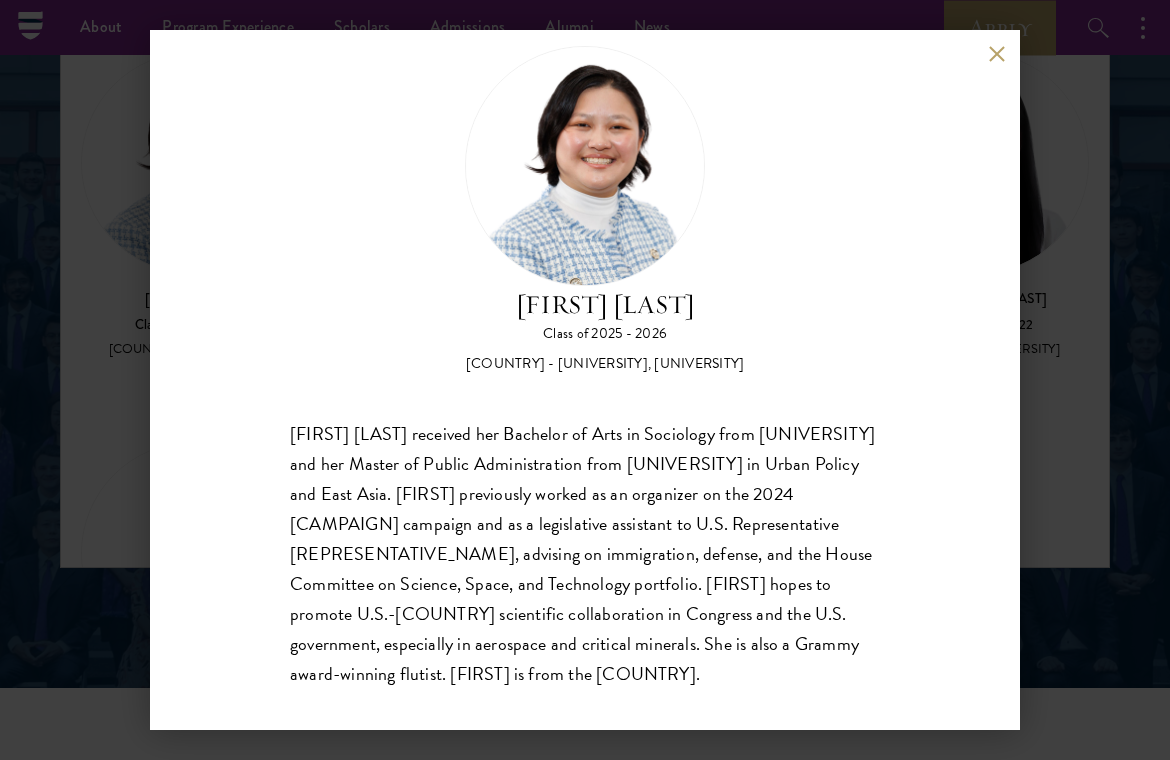 scroll, scrollTop: 63, scrollLeft: 0, axis: vertical 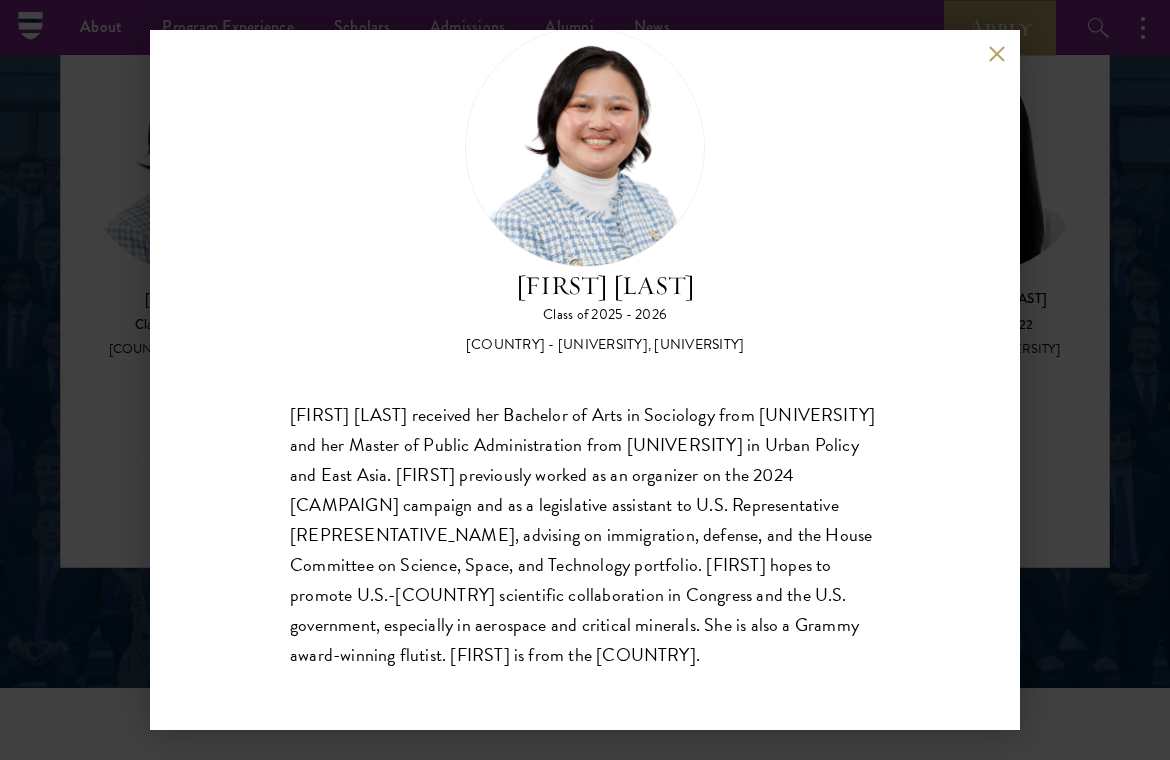 drag, startPoint x: 290, startPoint y: 415, endPoint x: 806, endPoint y: 700, distance: 589.4752 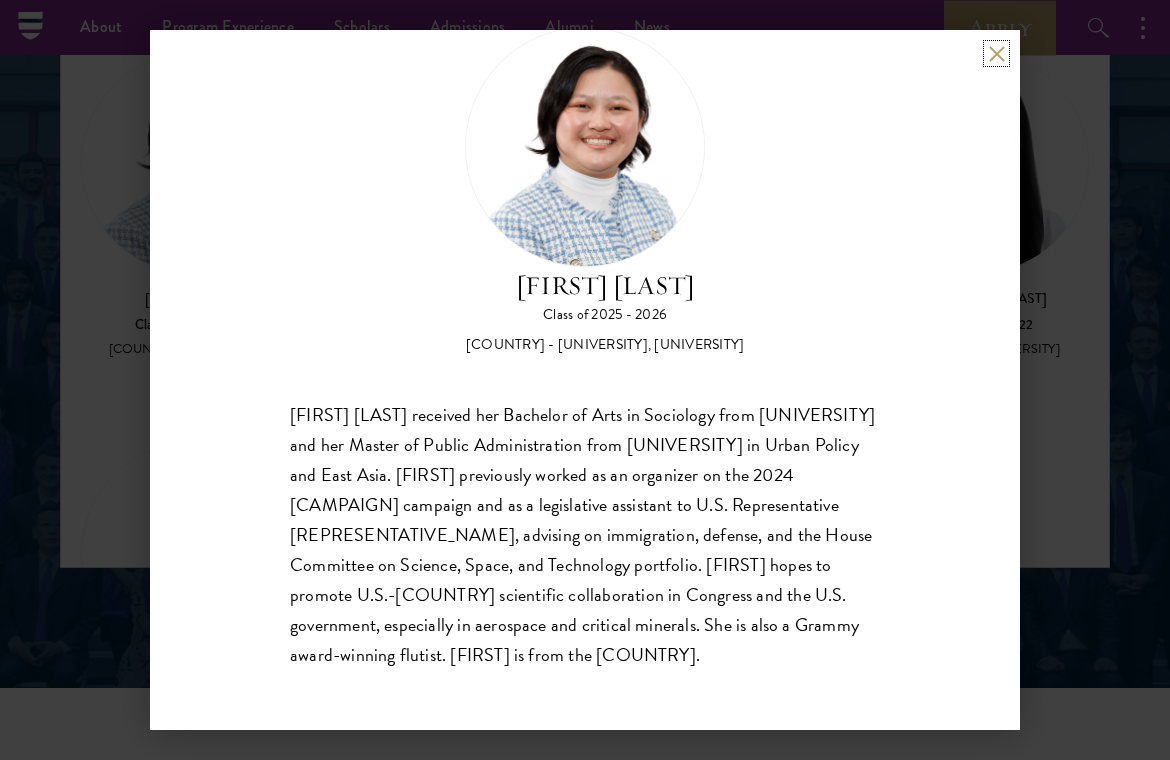 click at bounding box center (996, 53) 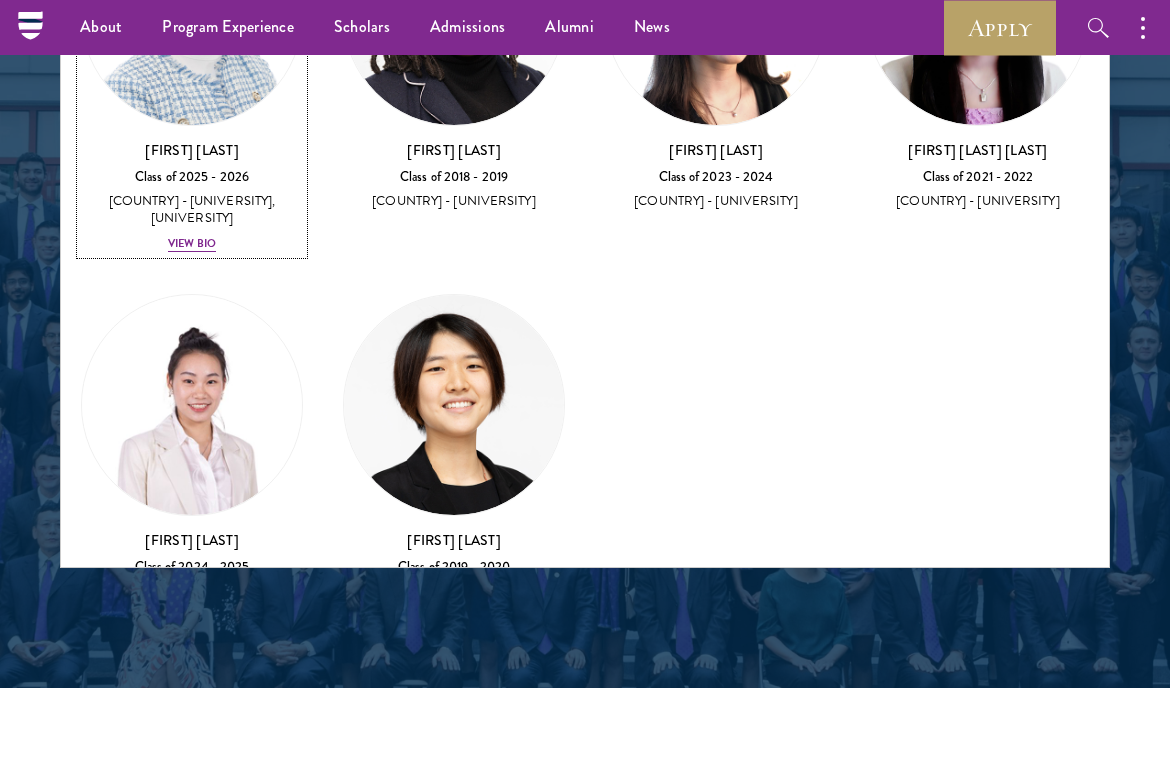 scroll, scrollTop: 248, scrollLeft: 0, axis: vertical 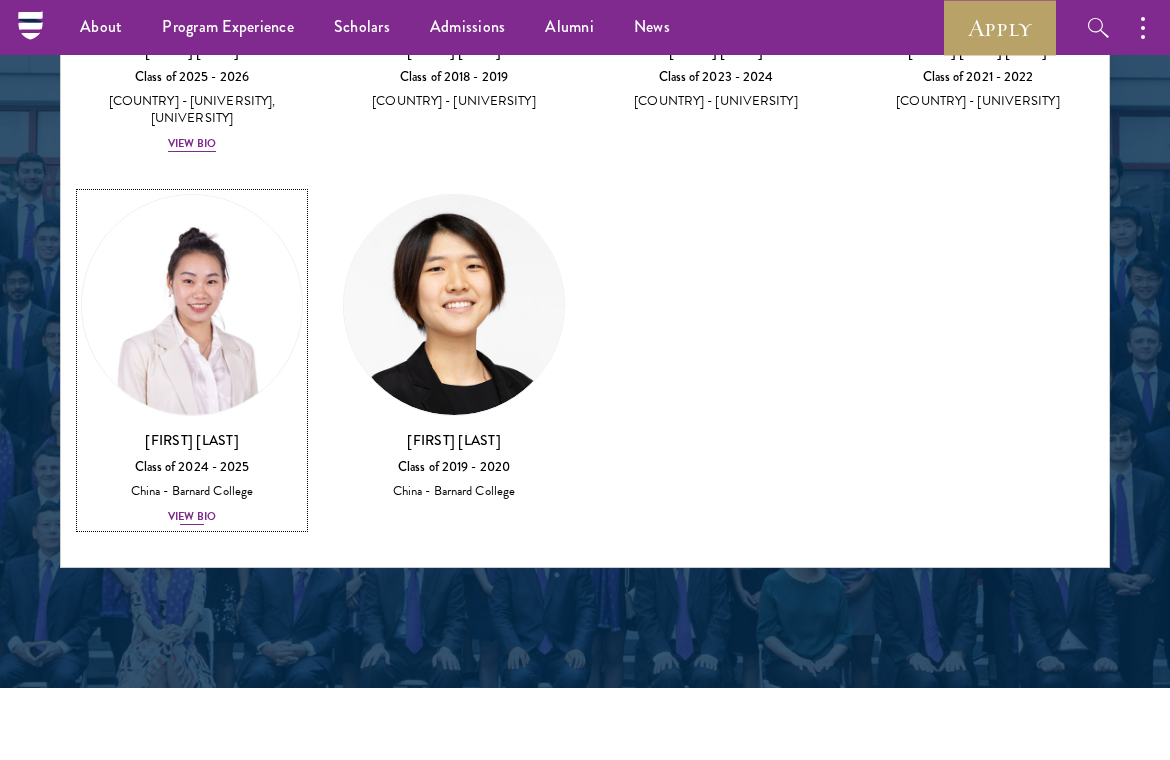click on "View Bio" at bounding box center (192, 517) 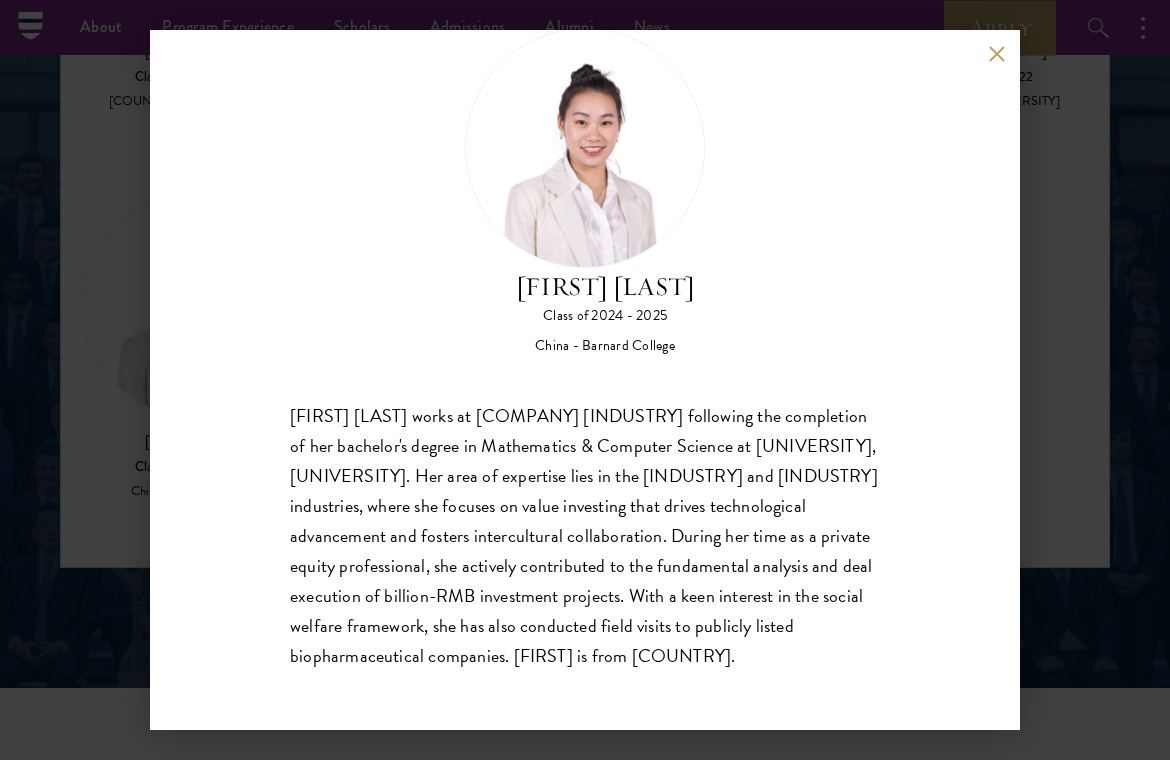scroll, scrollTop: 63, scrollLeft: 0, axis: vertical 